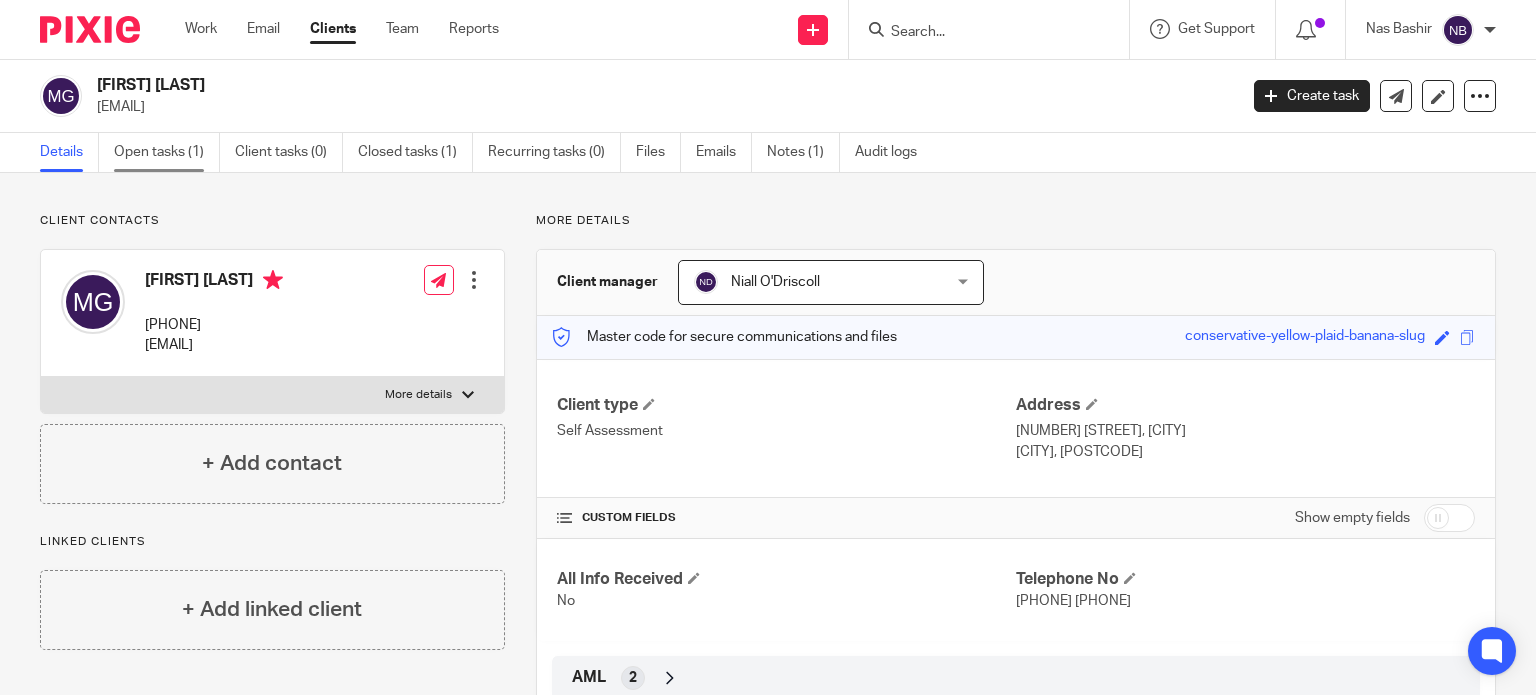 scroll, scrollTop: 0, scrollLeft: 0, axis: both 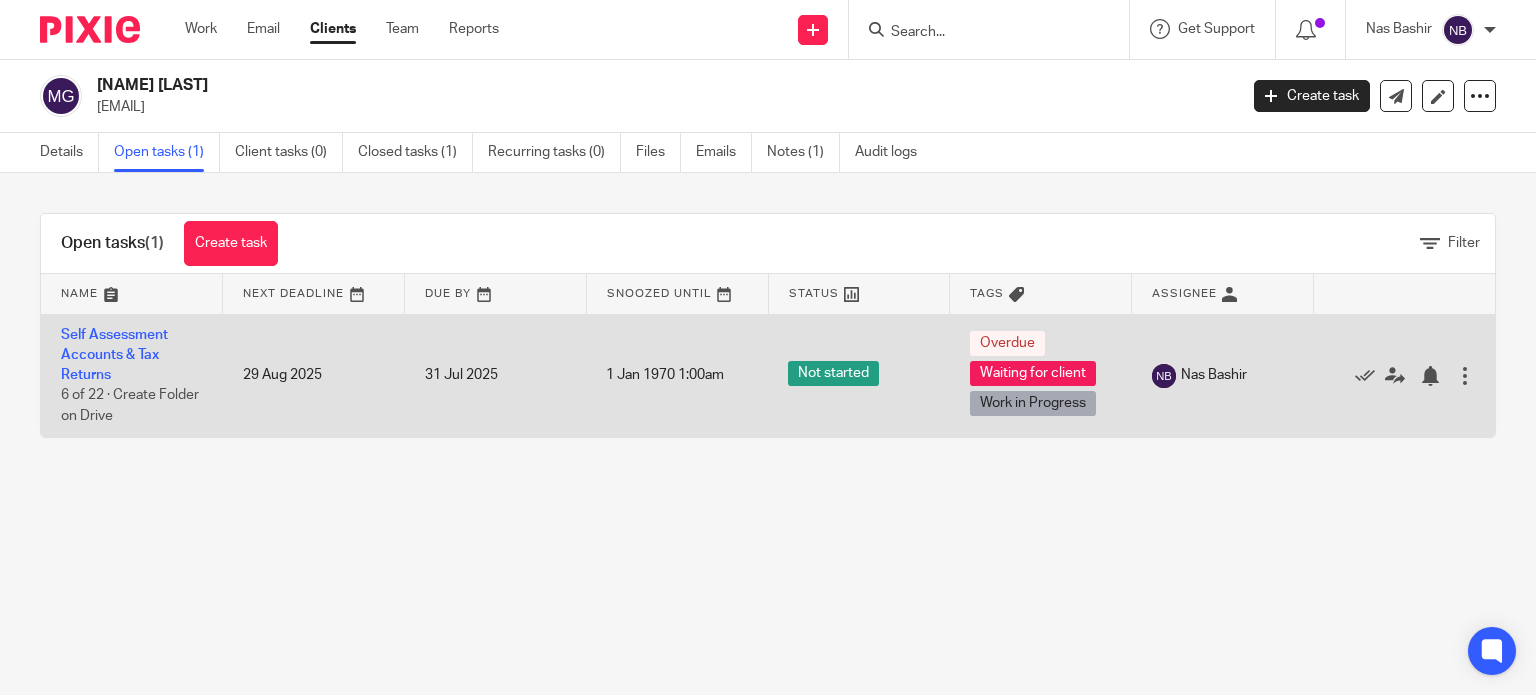 click on "Self Assessment Accounts & Tax Returns
6
of
22 ·
Create Folder on Drive" at bounding box center (132, 375) 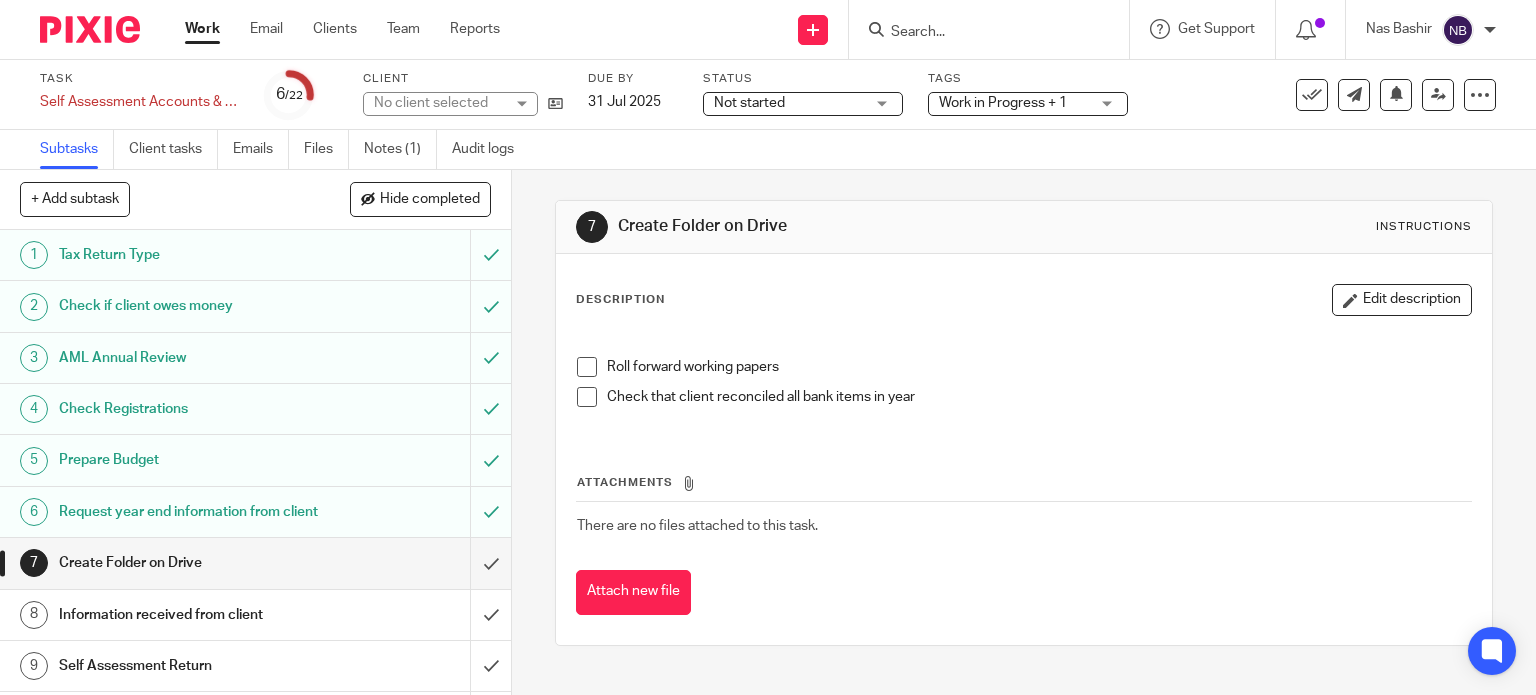 scroll, scrollTop: 0, scrollLeft: 0, axis: both 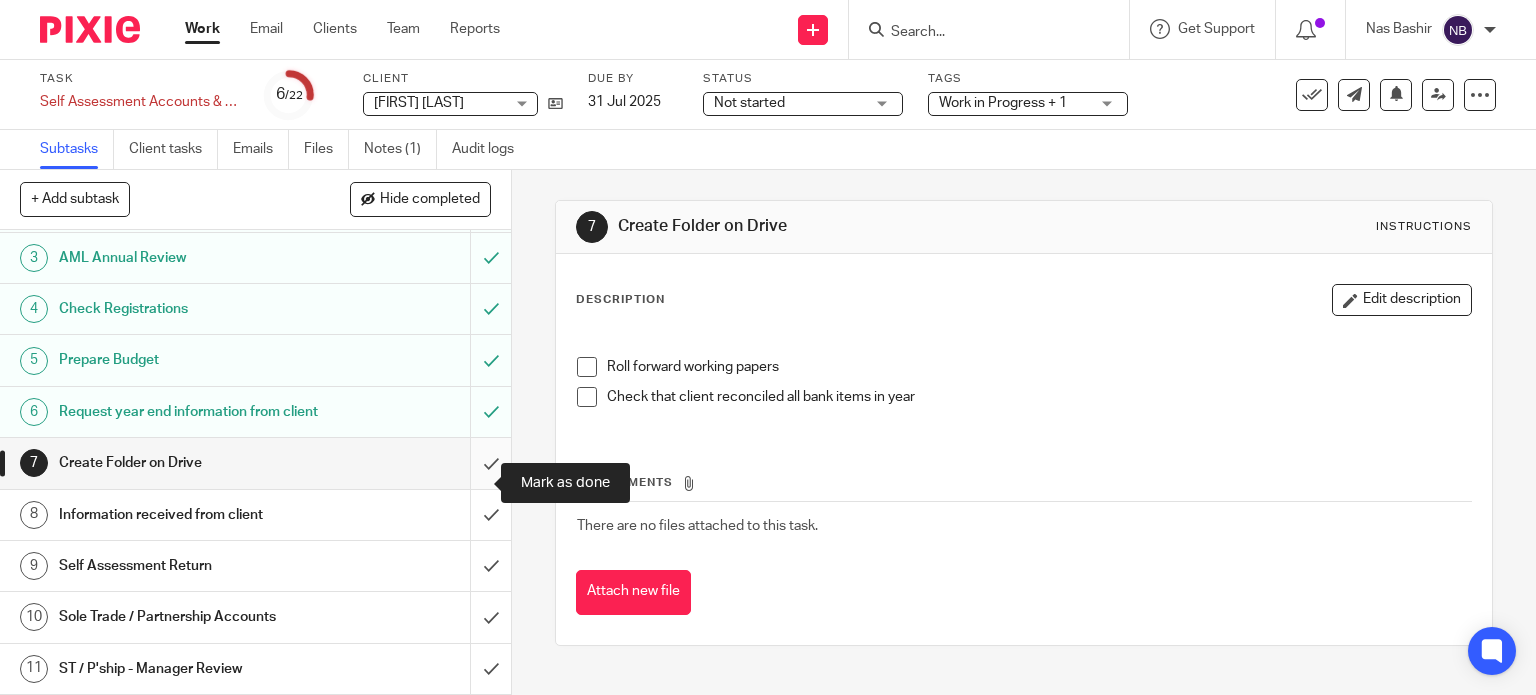 click at bounding box center (255, 463) 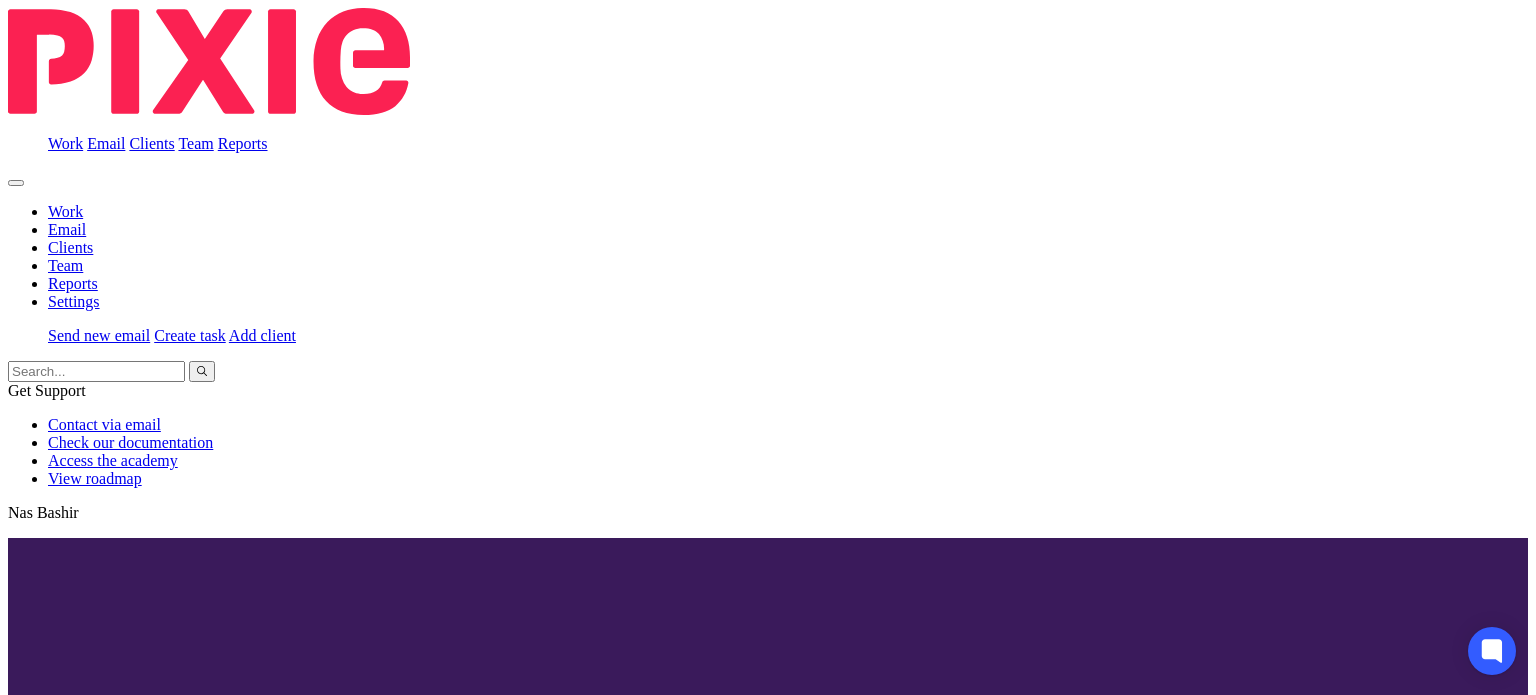scroll, scrollTop: 0, scrollLeft: 0, axis: both 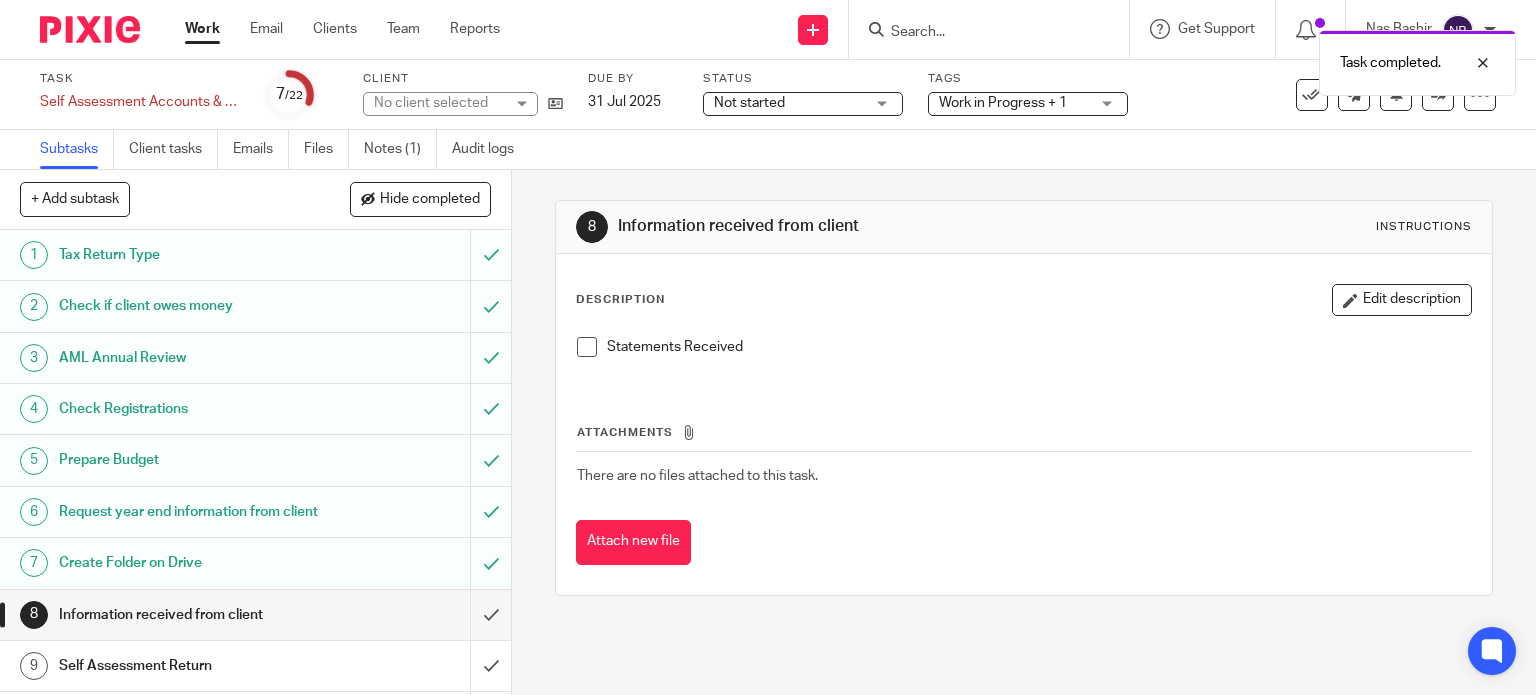 click at bounding box center [587, 347] 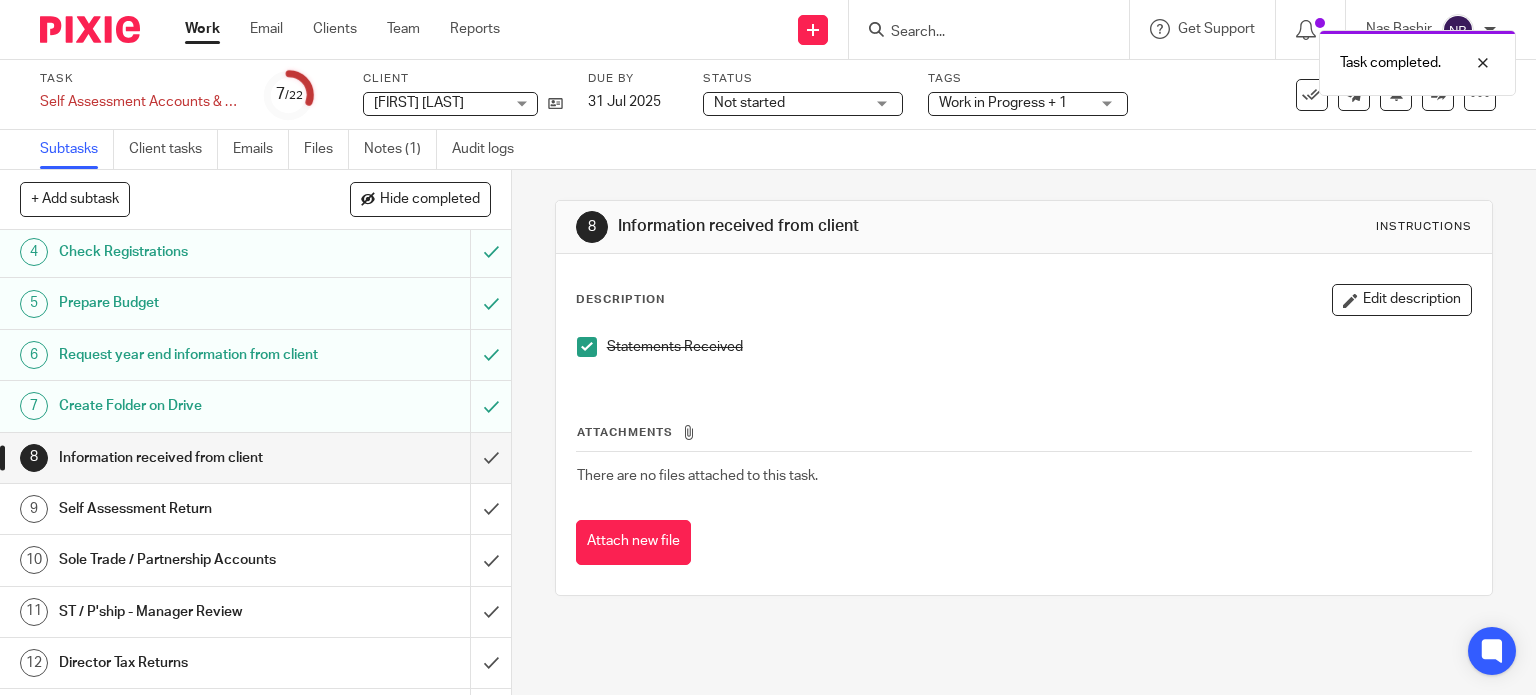 scroll, scrollTop: 300, scrollLeft: 0, axis: vertical 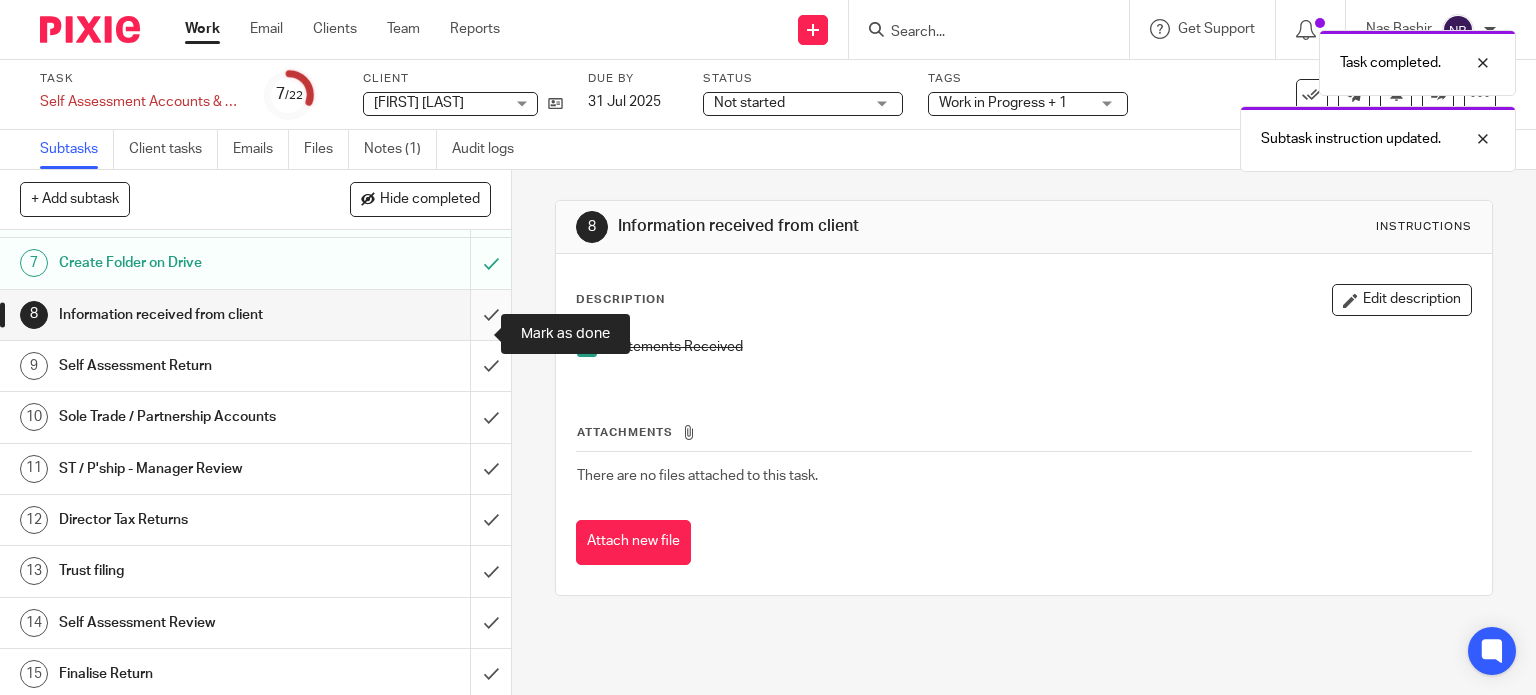 click at bounding box center (255, 315) 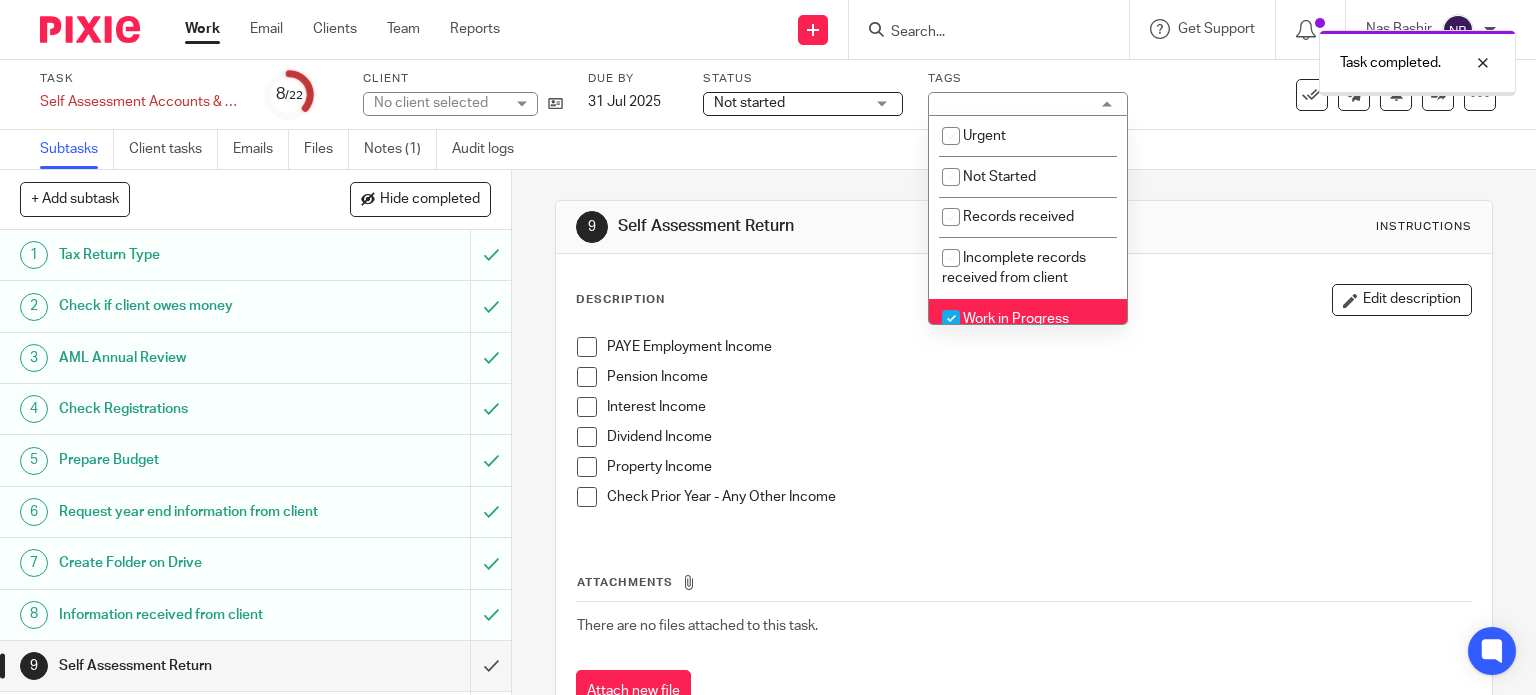 scroll, scrollTop: 0, scrollLeft: 0, axis: both 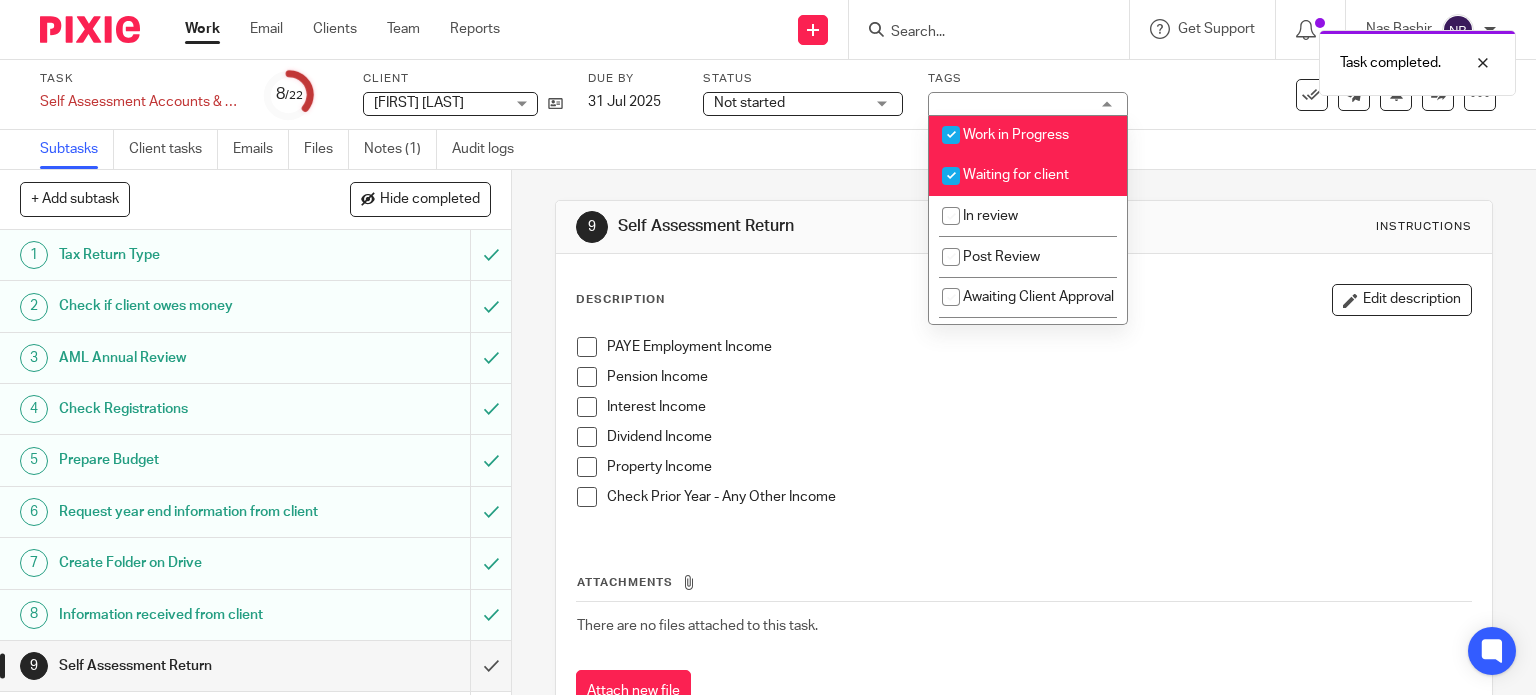 click on "Work in Progress" at bounding box center [1028, 135] 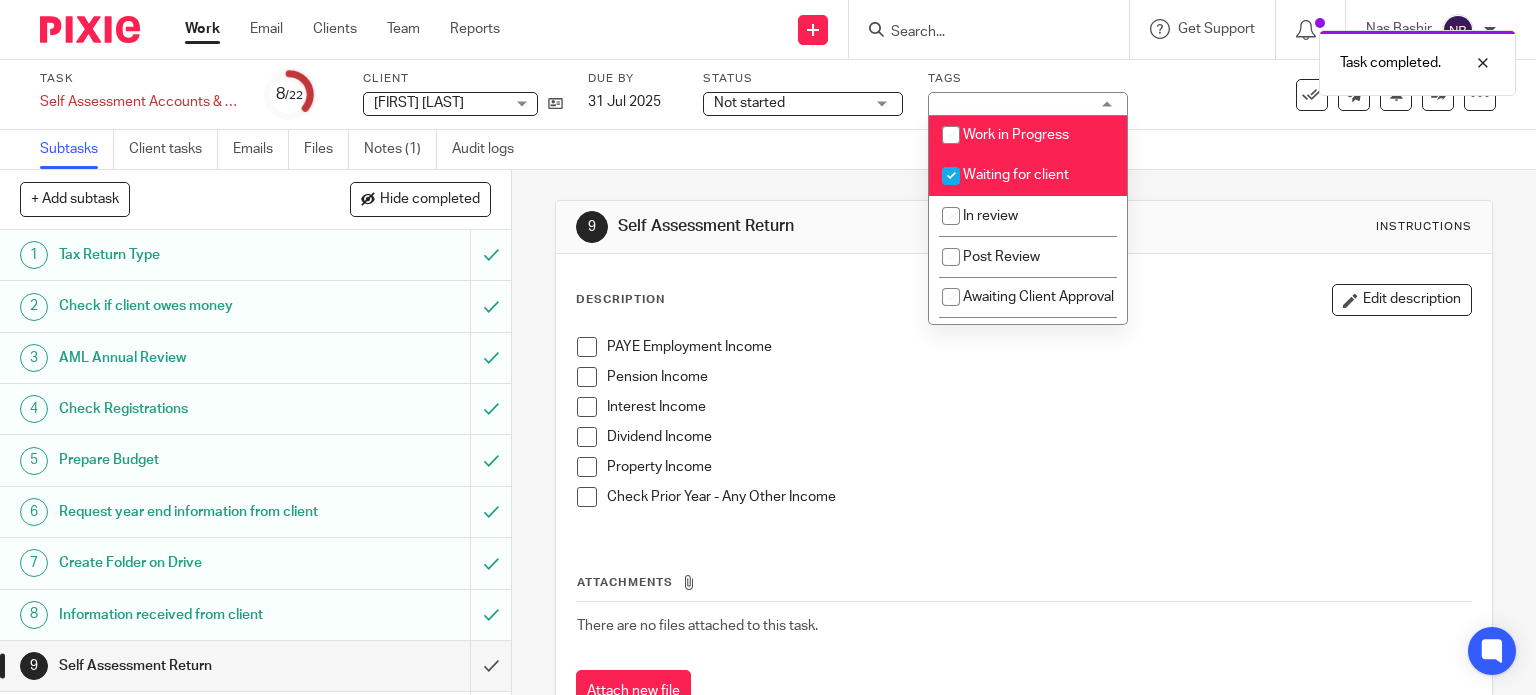 checkbox on "false" 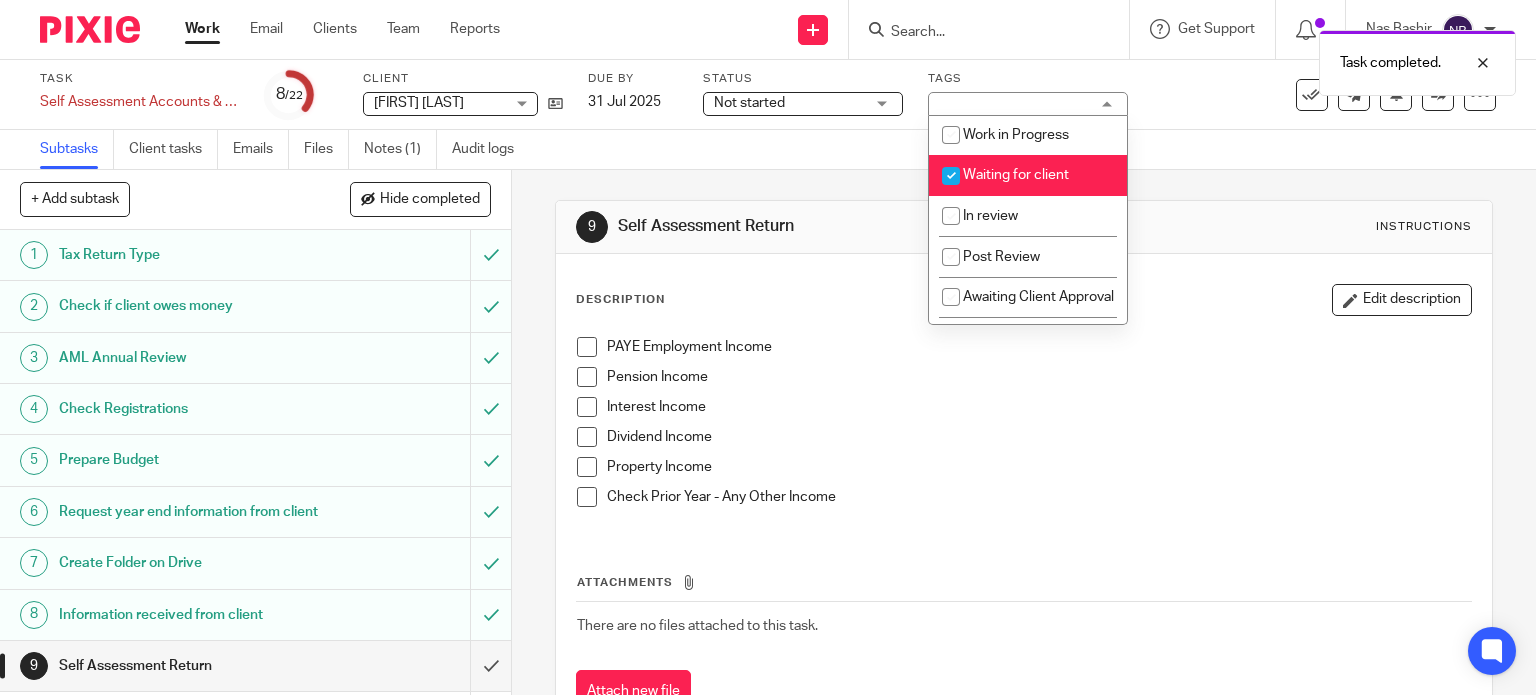 click at bounding box center [951, 176] 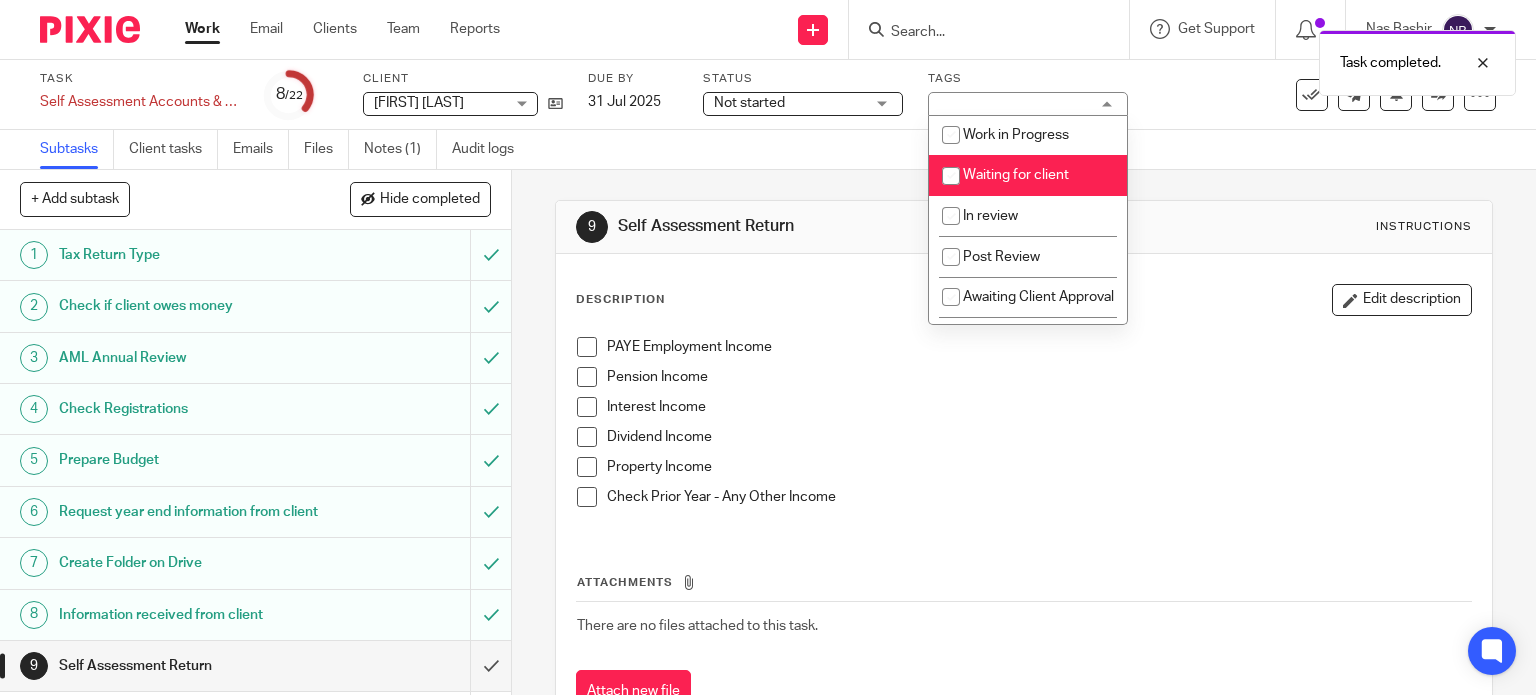 checkbox on "false" 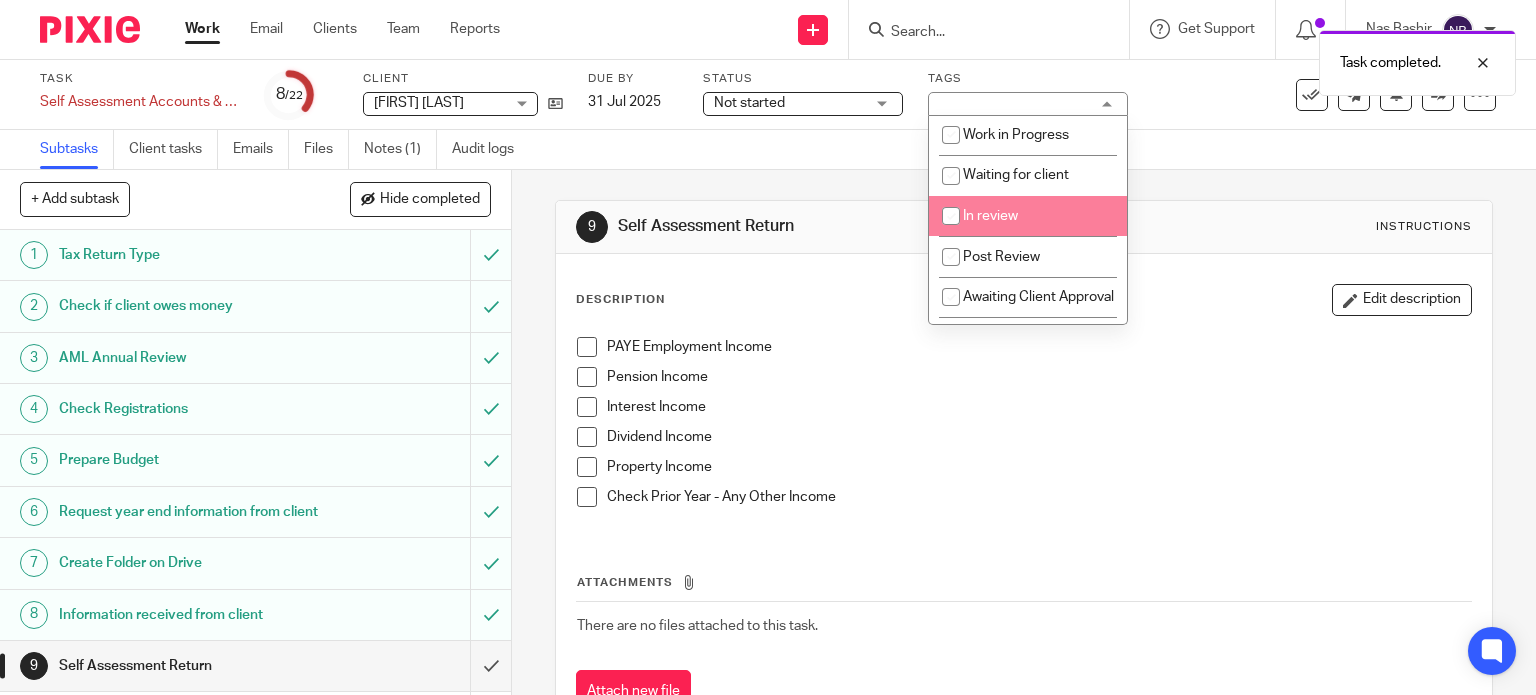 click at bounding box center (951, 216) 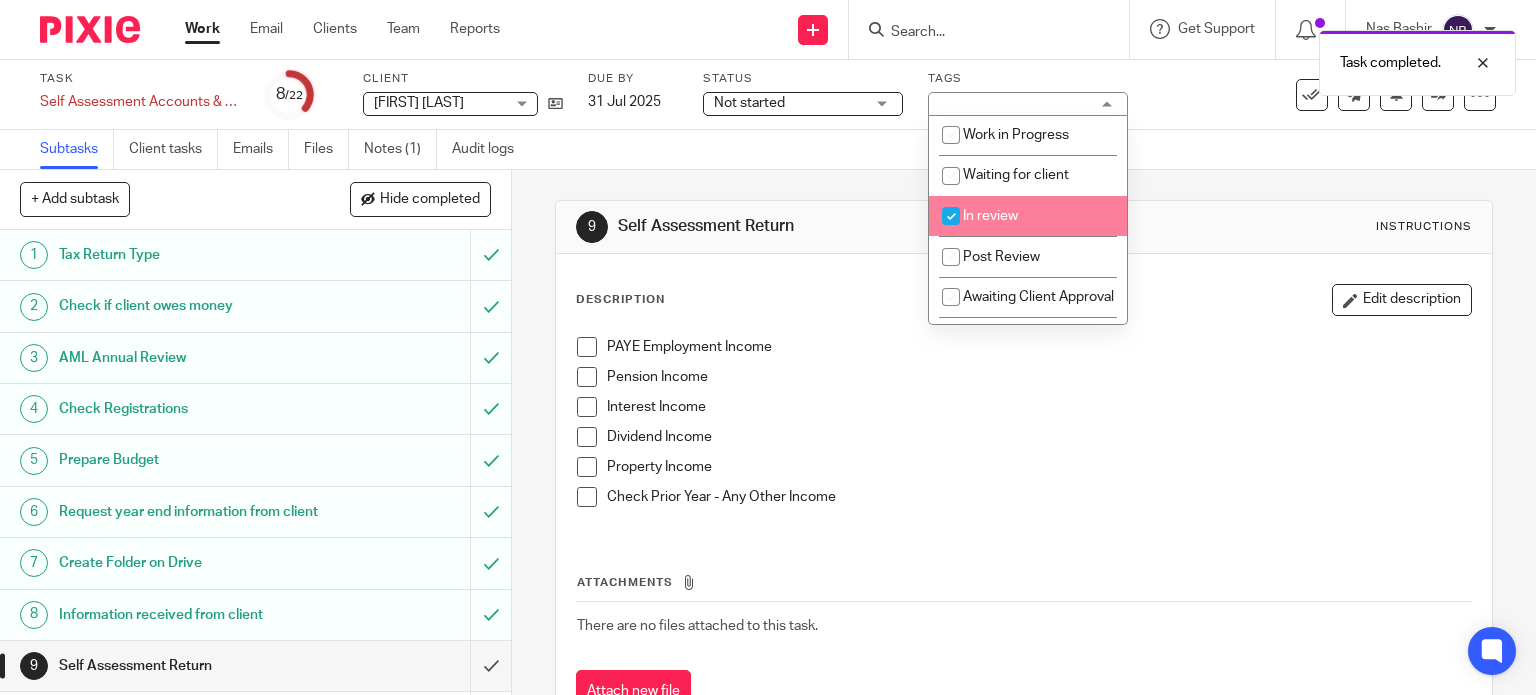 checkbox on "true" 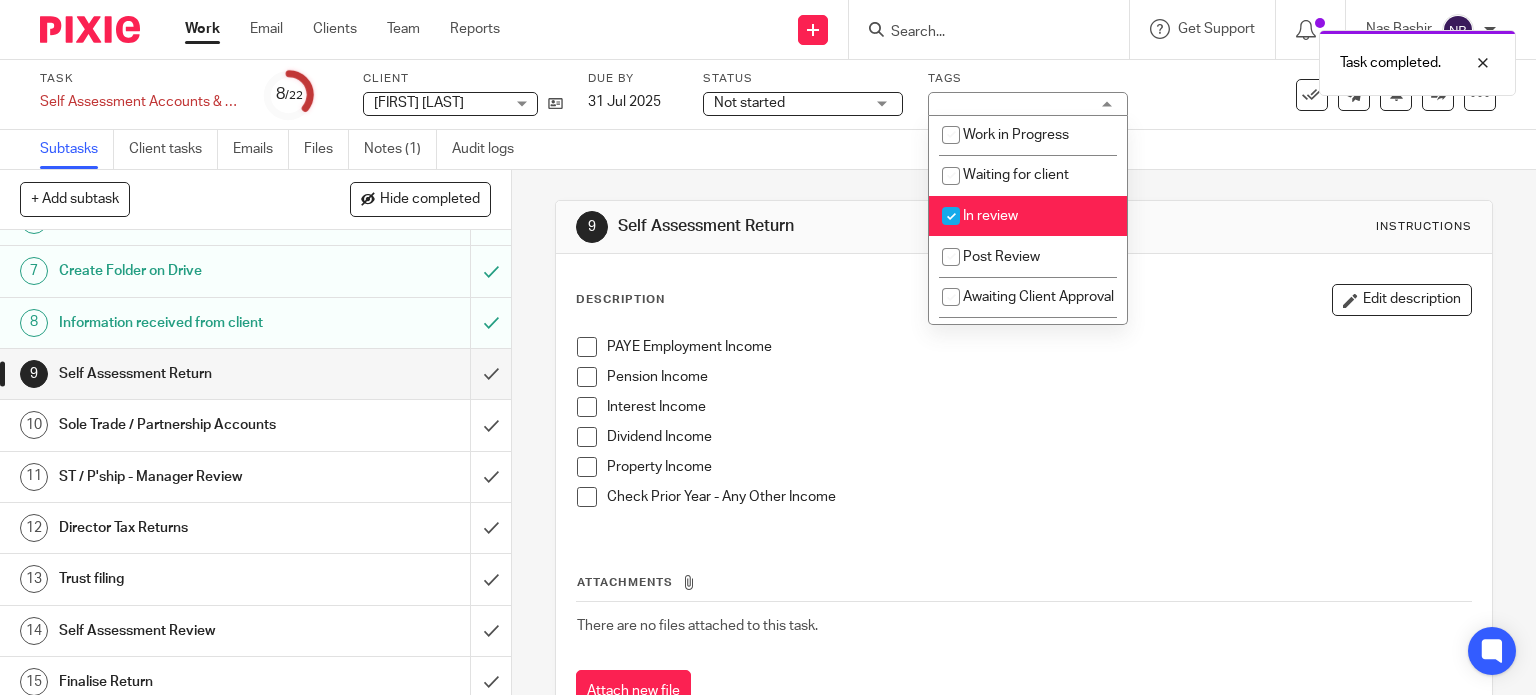 scroll, scrollTop: 400, scrollLeft: 0, axis: vertical 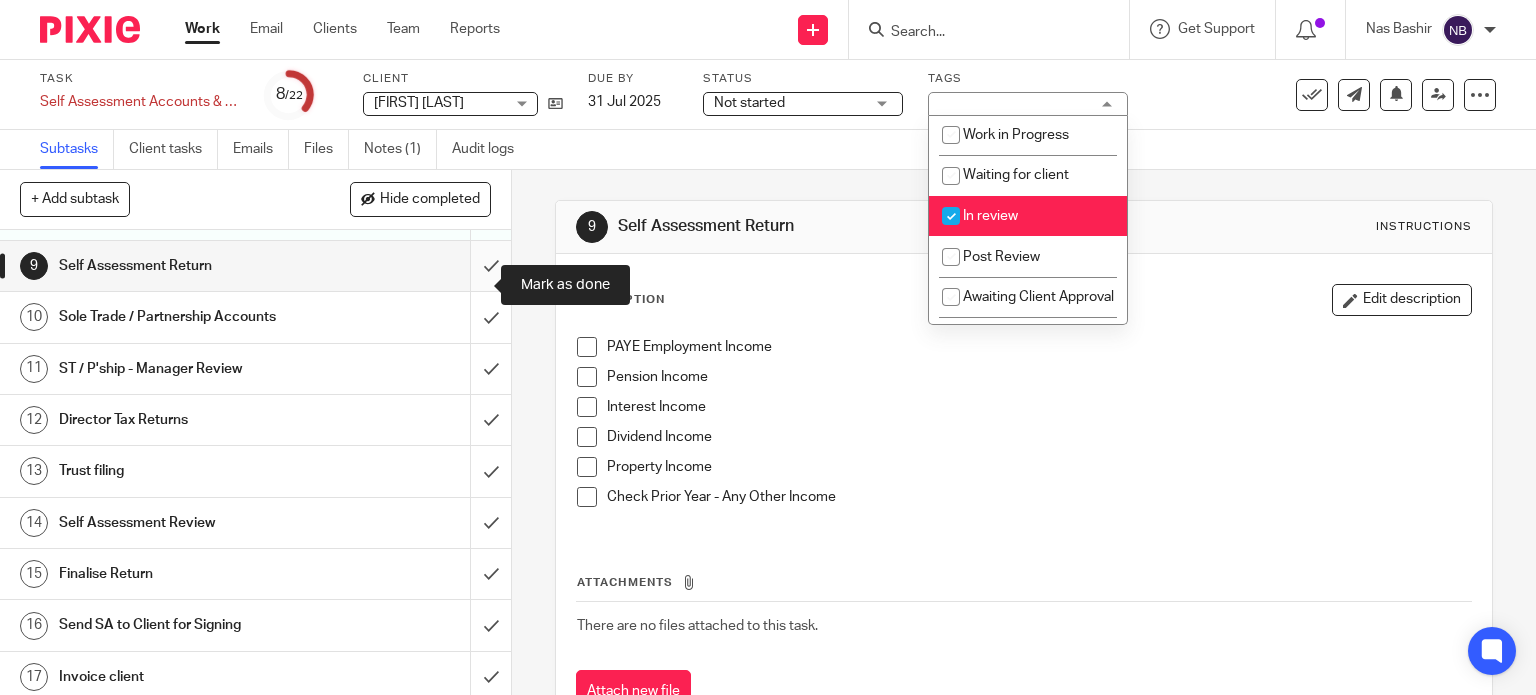 click at bounding box center (255, 266) 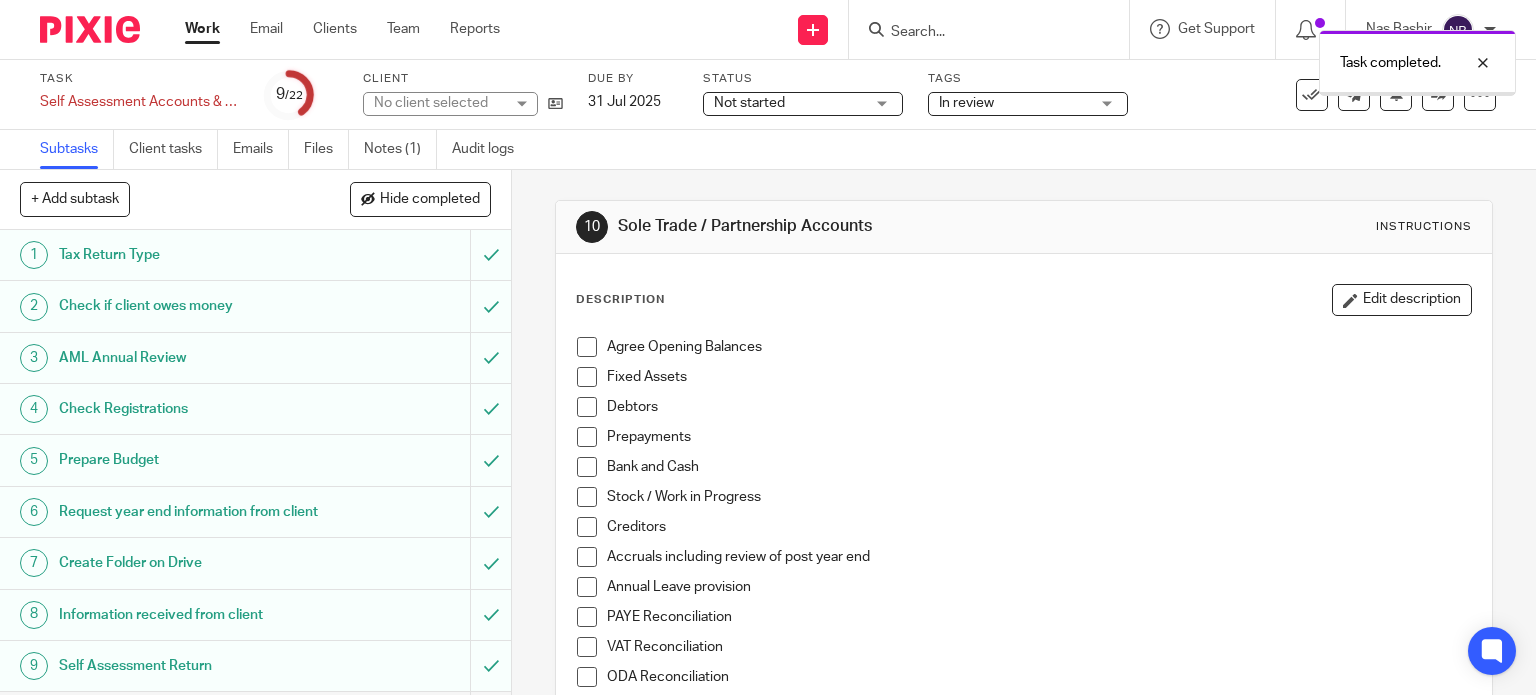 scroll, scrollTop: 0, scrollLeft: 0, axis: both 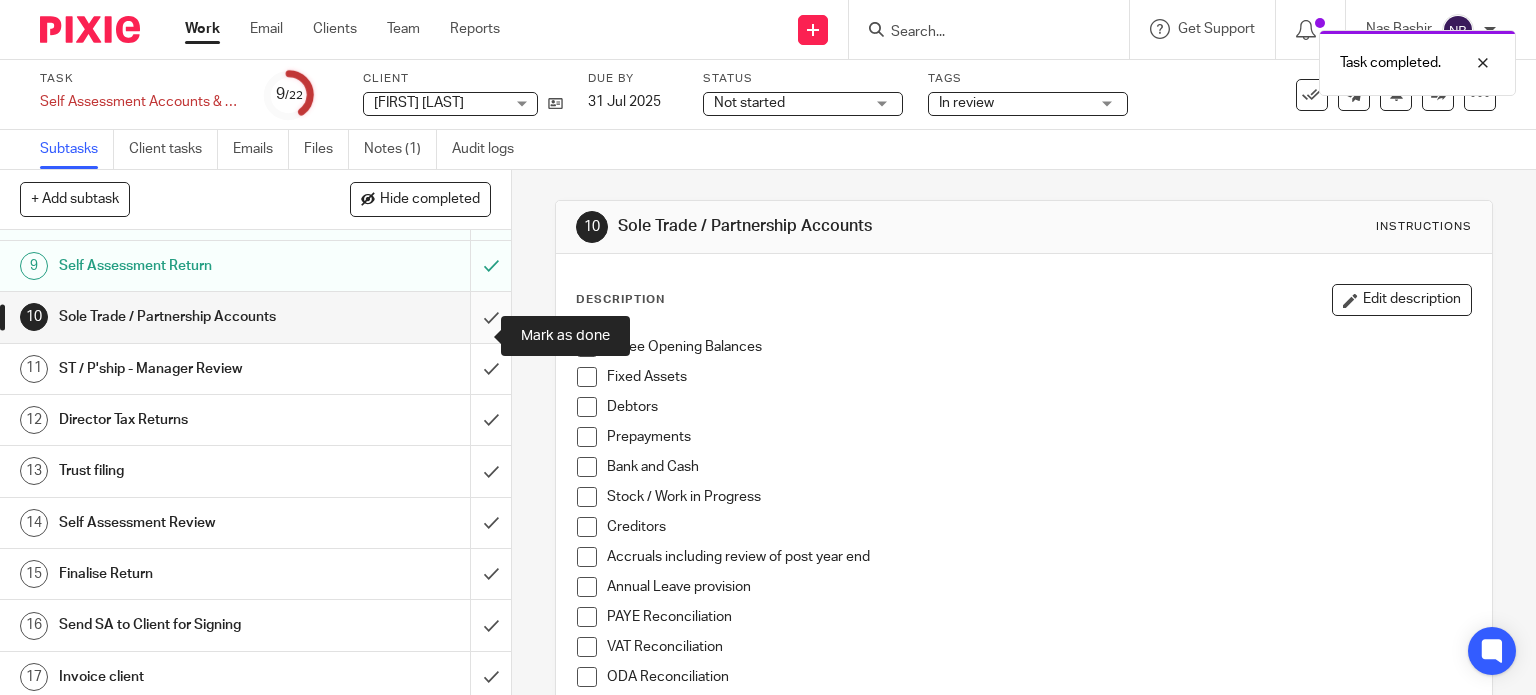 click at bounding box center [255, 317] 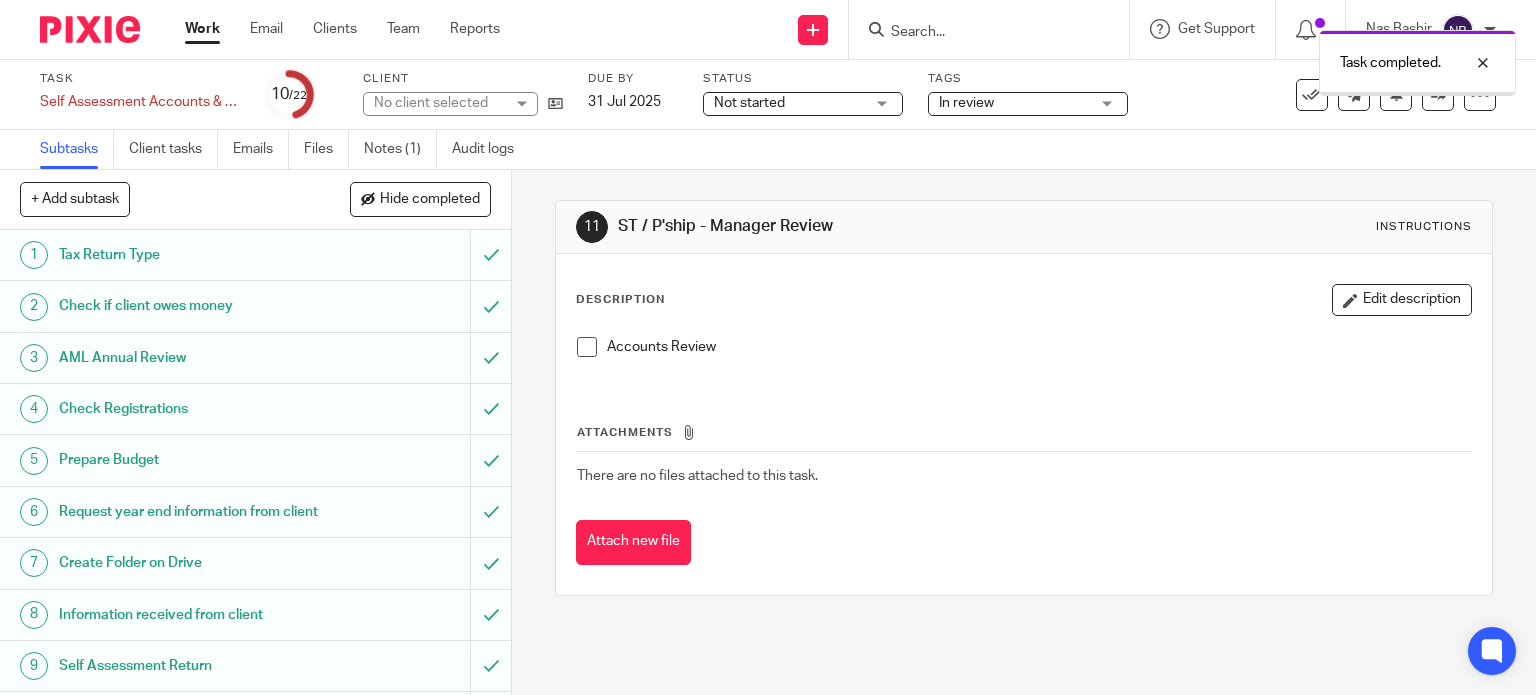 scroll, scrollTop: 0, scrollLeft: 0, axis: both 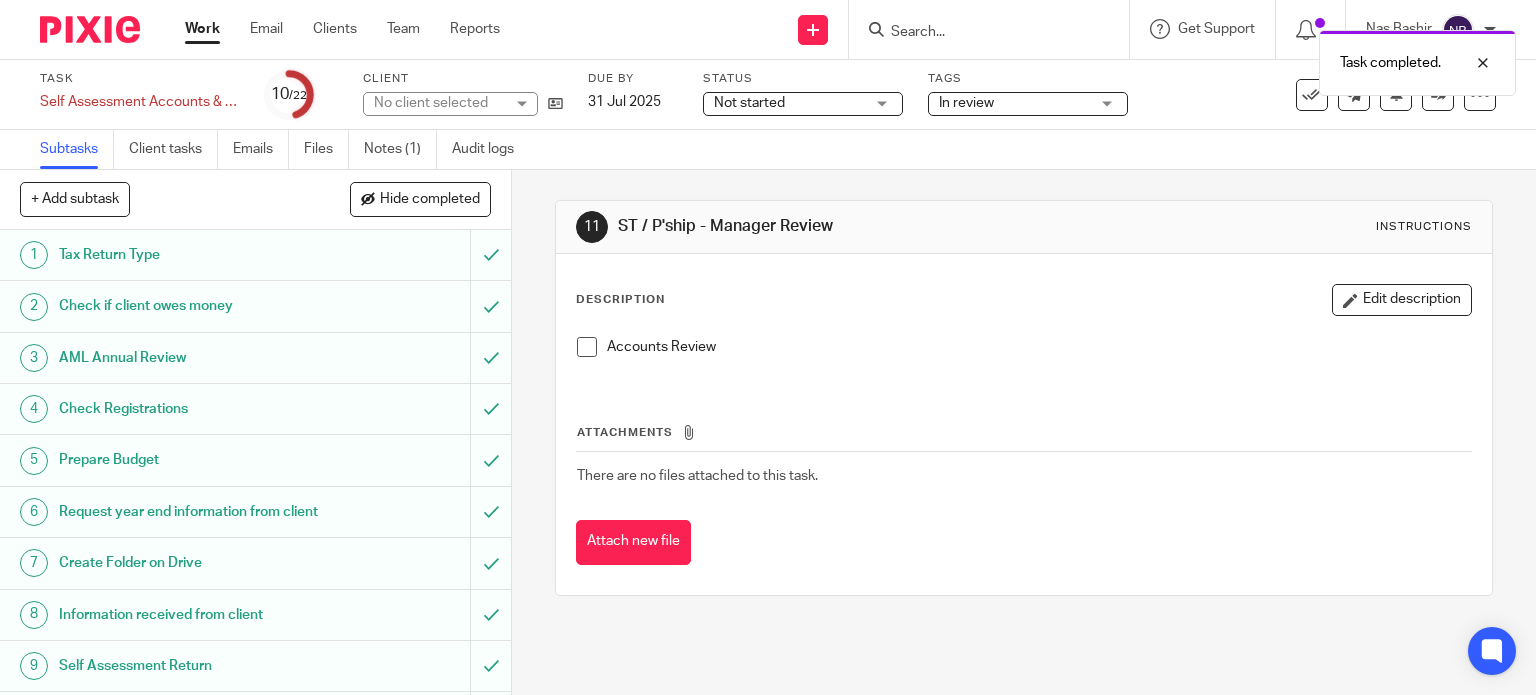 click on "Work
Email
Clients
Team
Reports
Work
Email
Clients
Team
Reports
Settings
Send new email
Create task
Add client" at bounding box center [768, 347] 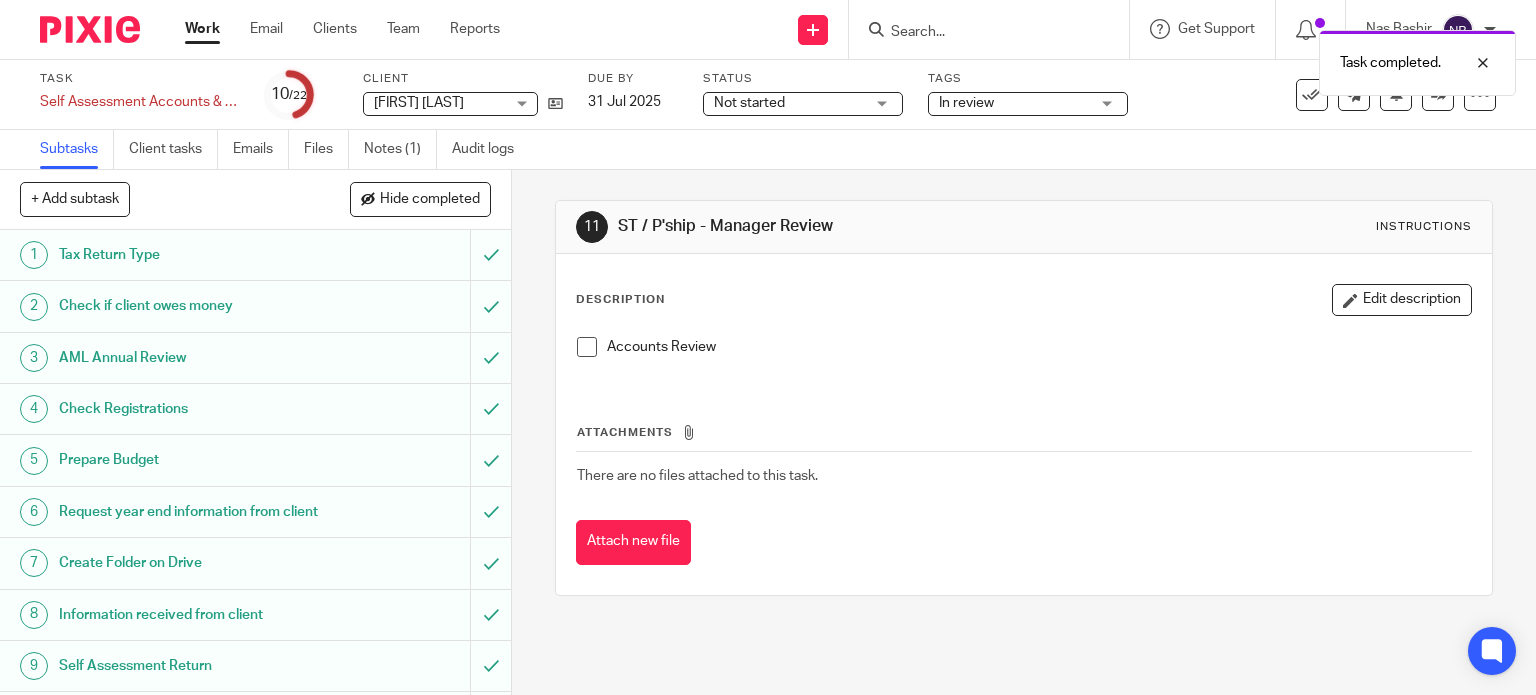 click on "Not started" at bounding box center (789, 103) 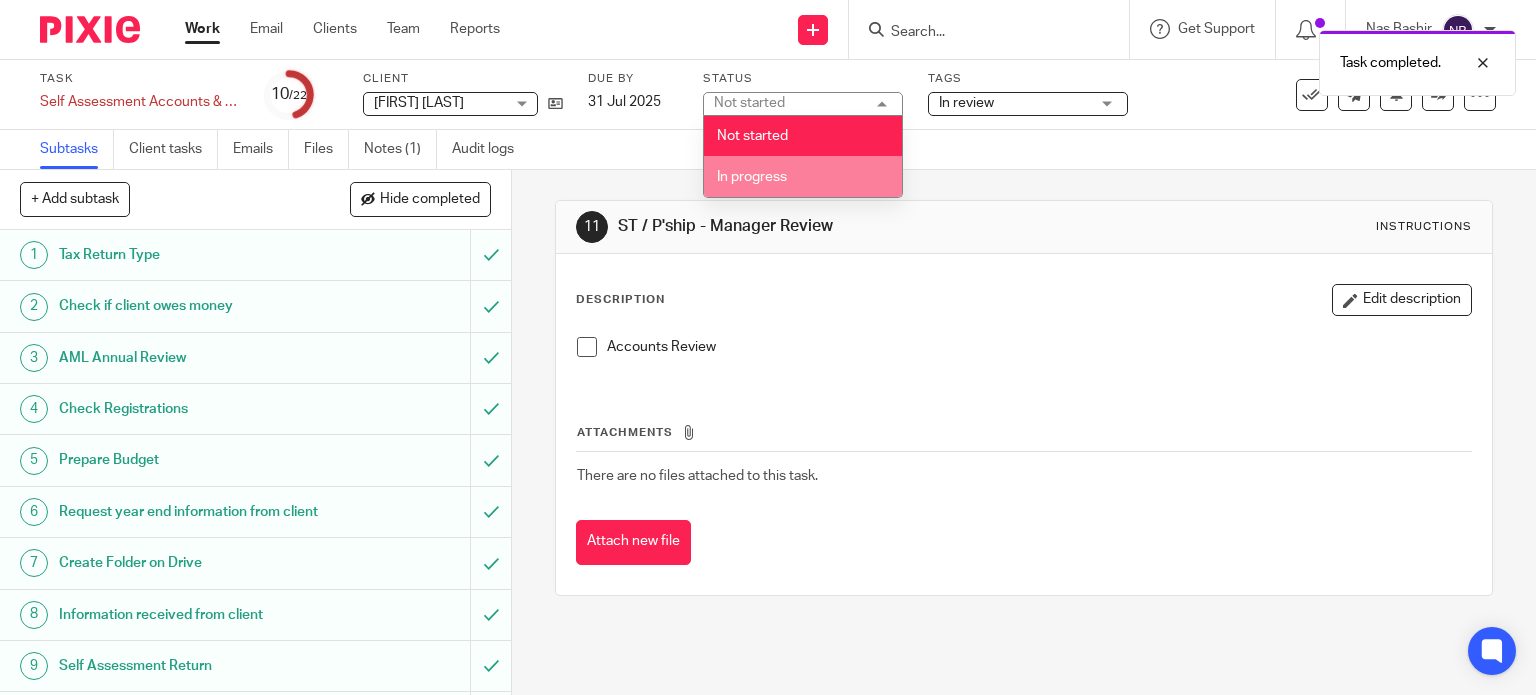 click on "In progress" at bounding box center (752, 177) 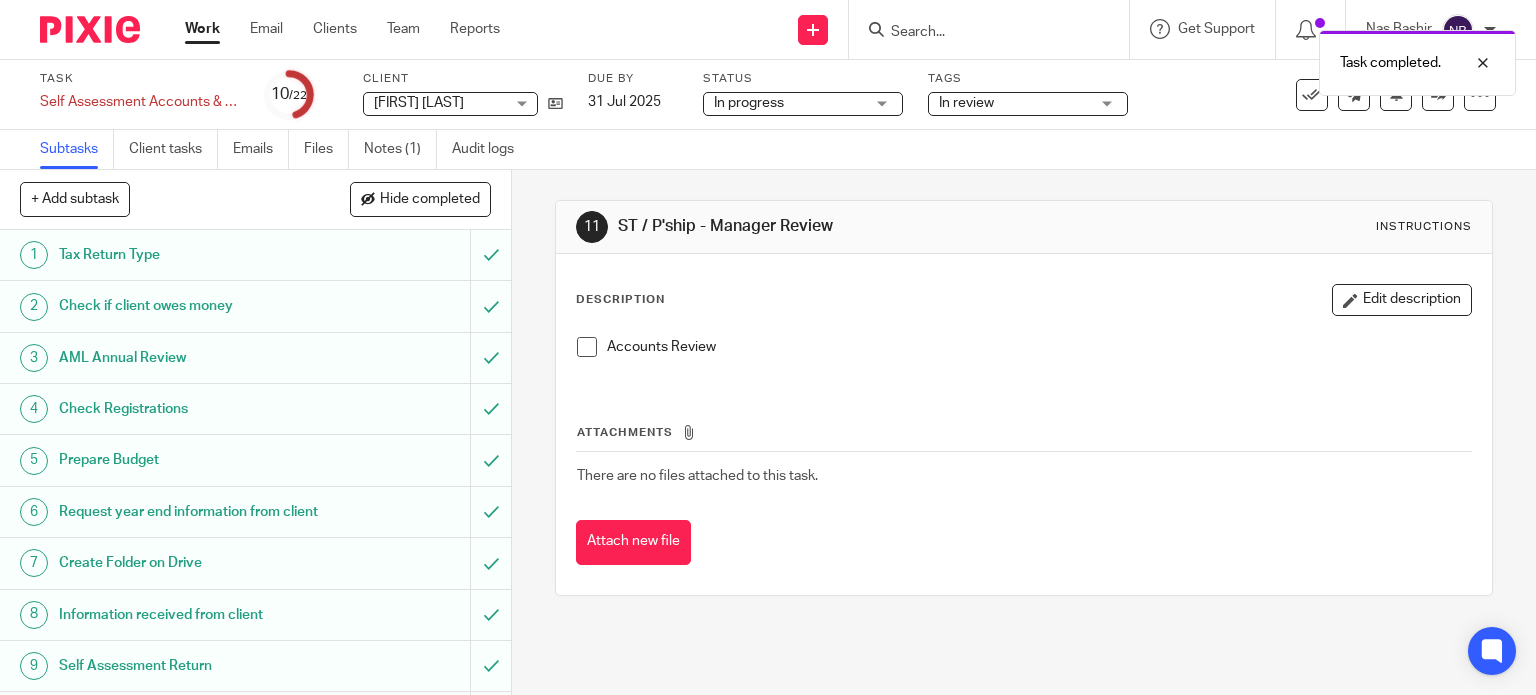 click on "Subtasks
Client tasks
Emails
Files
Notes (1)
Audit logs" at bounding box center (768, 150) 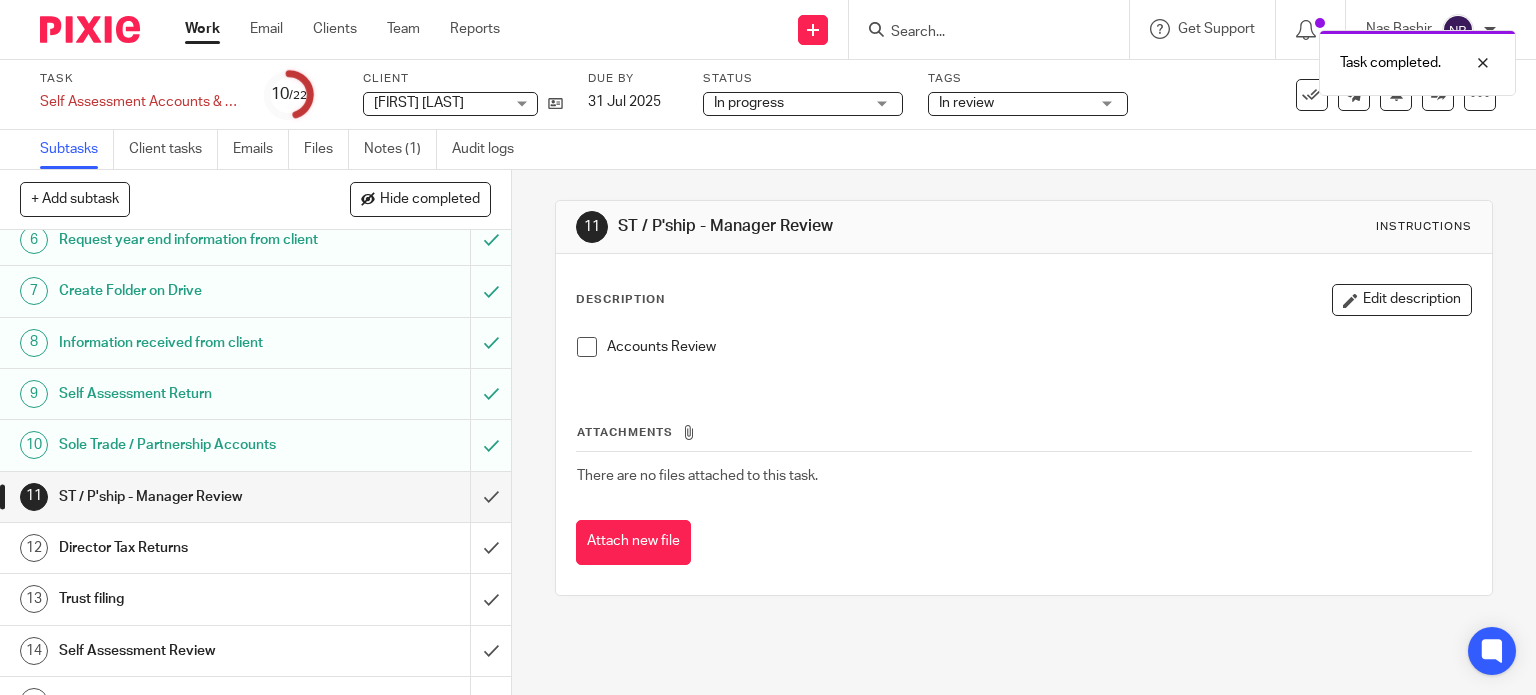 scroll, scrollTop: 500, scrollLeft: 0, axis: vertical 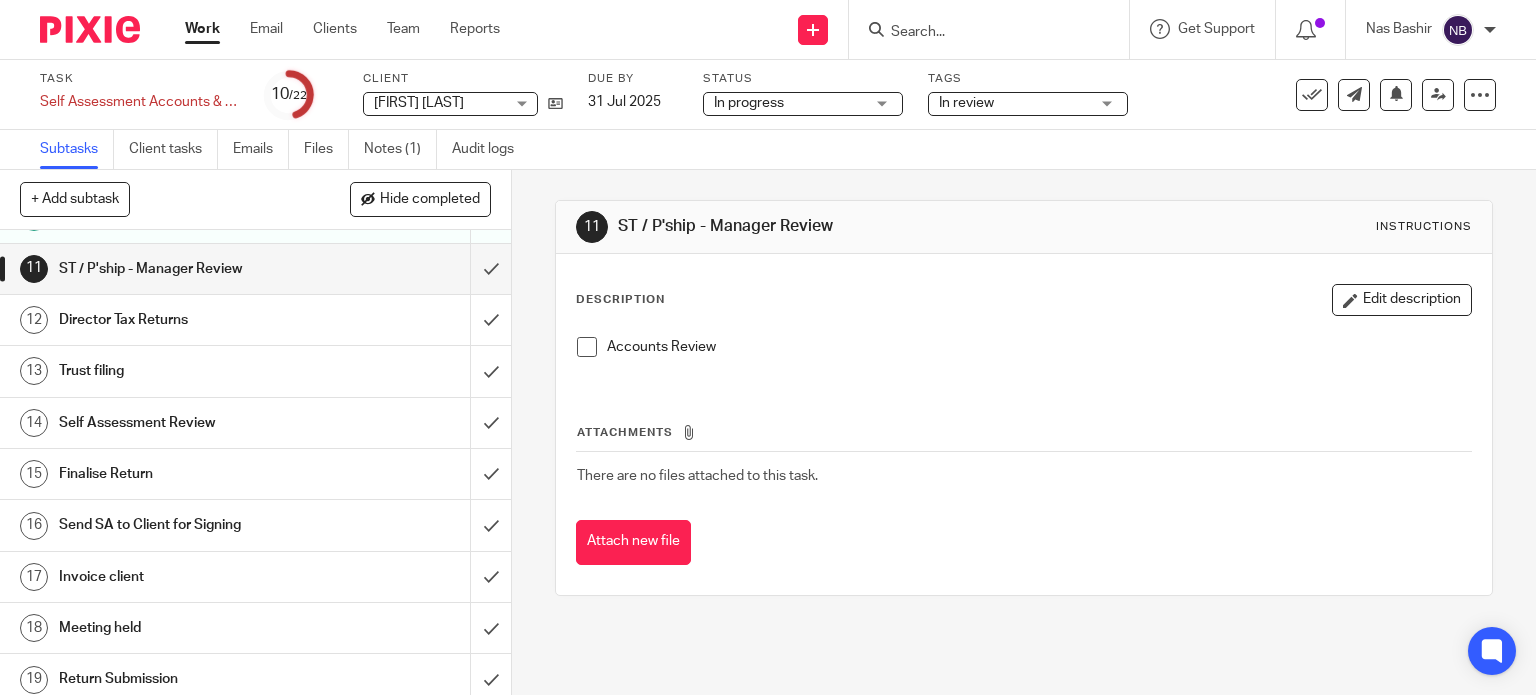 click on "Work" at bounding box center [202, 29] 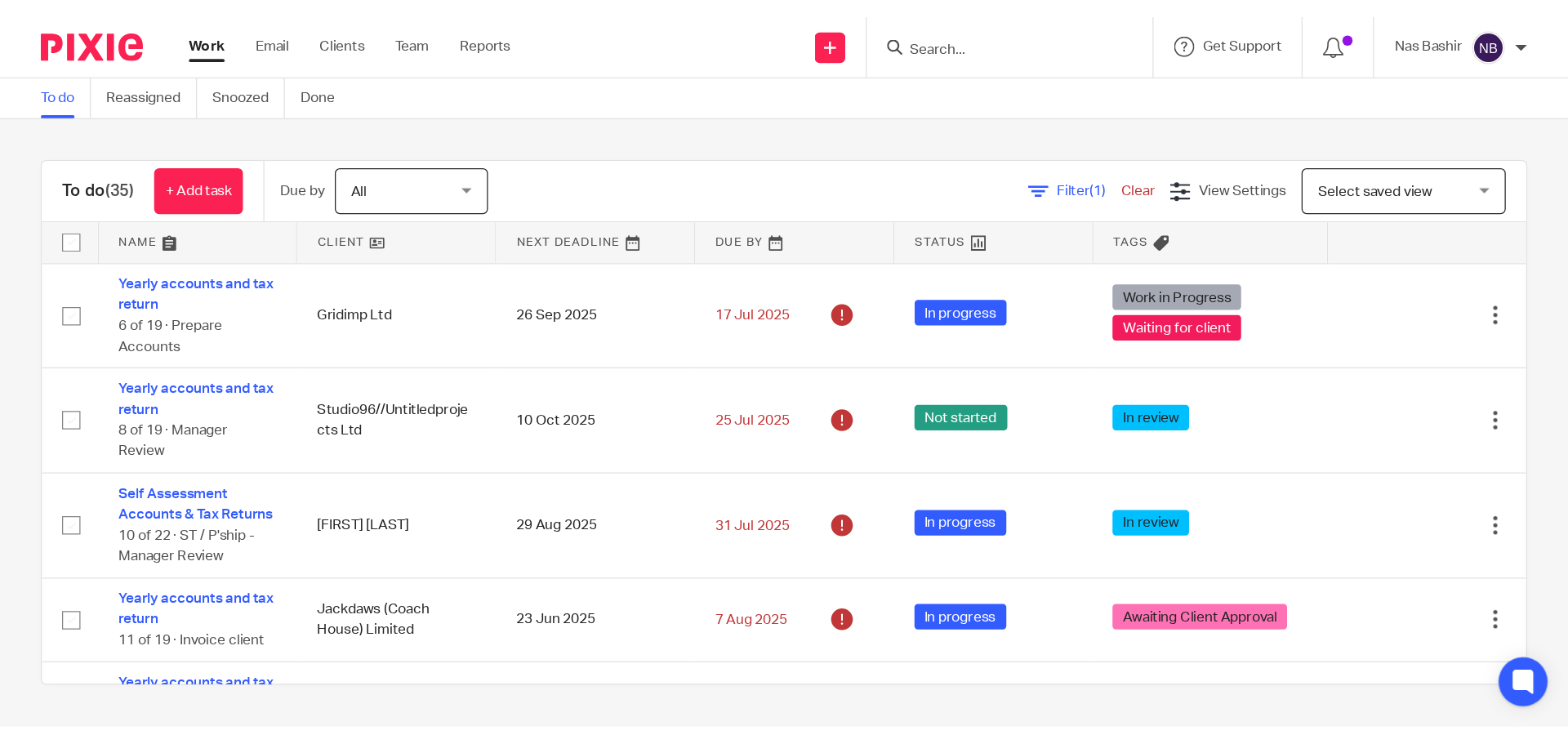 scroll, scrollTop: 0, scrollLeft: 0, axis: both 